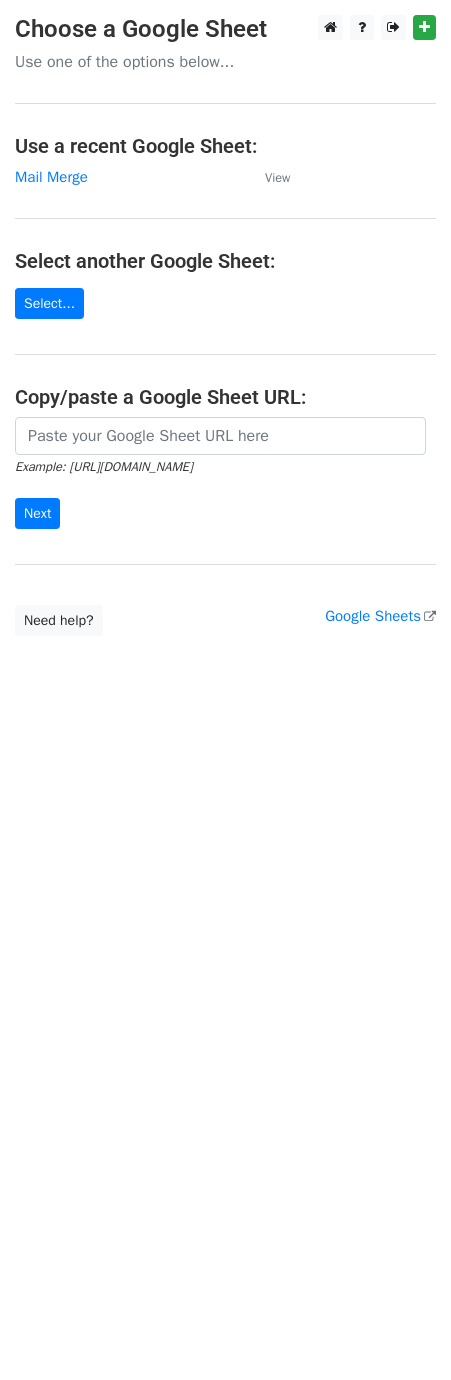 scroll, scrollTop: 0, scrollLeft: 0, axis: both 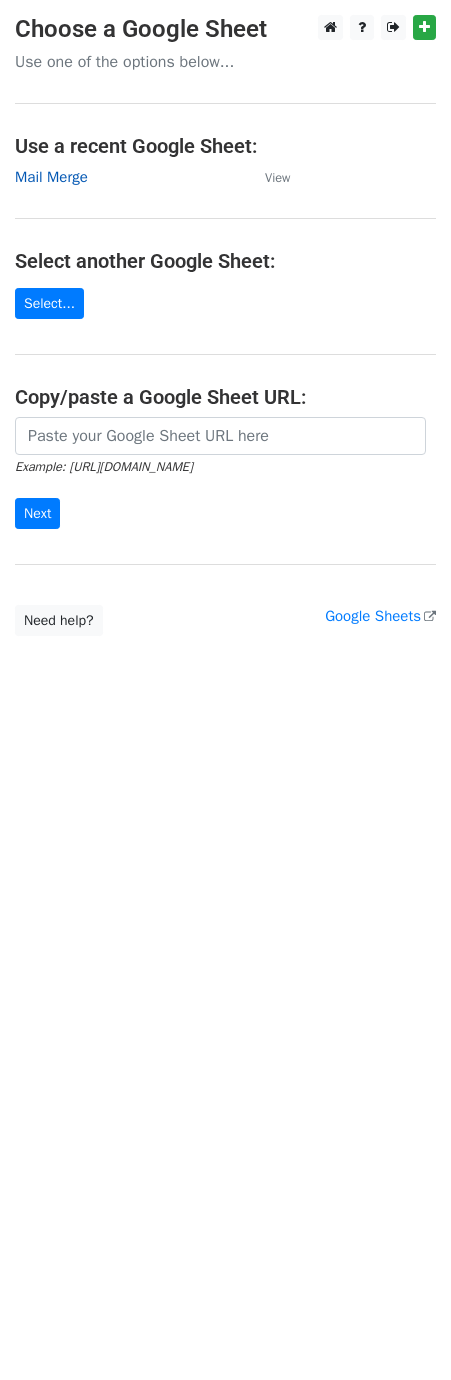 click on "Mail Merge" at bounding box center (51, 177) 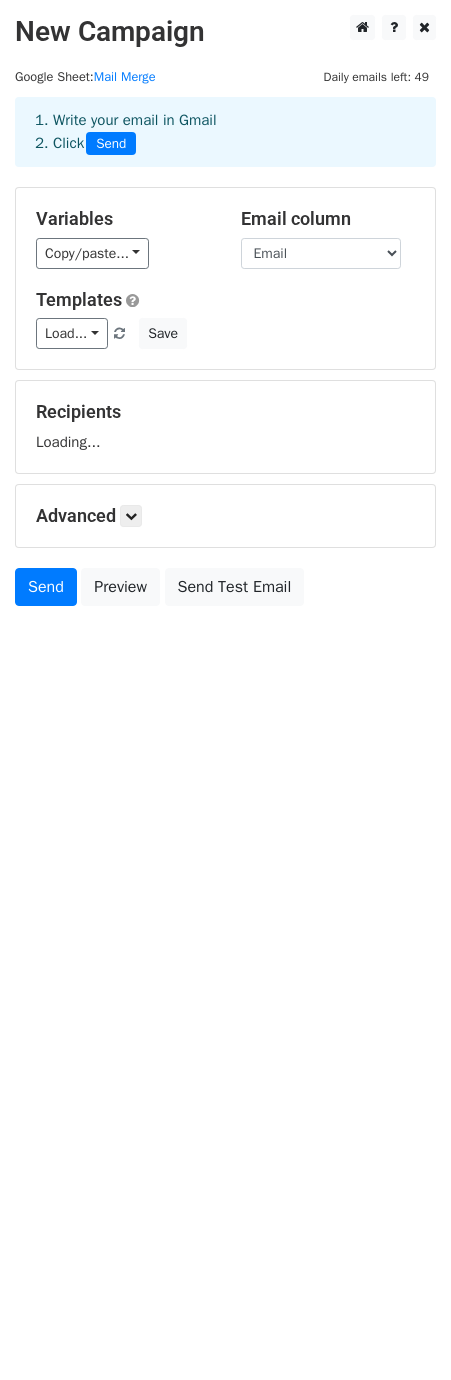 scroll, scrollTop: 0, scrollLeft: 0, axis: both 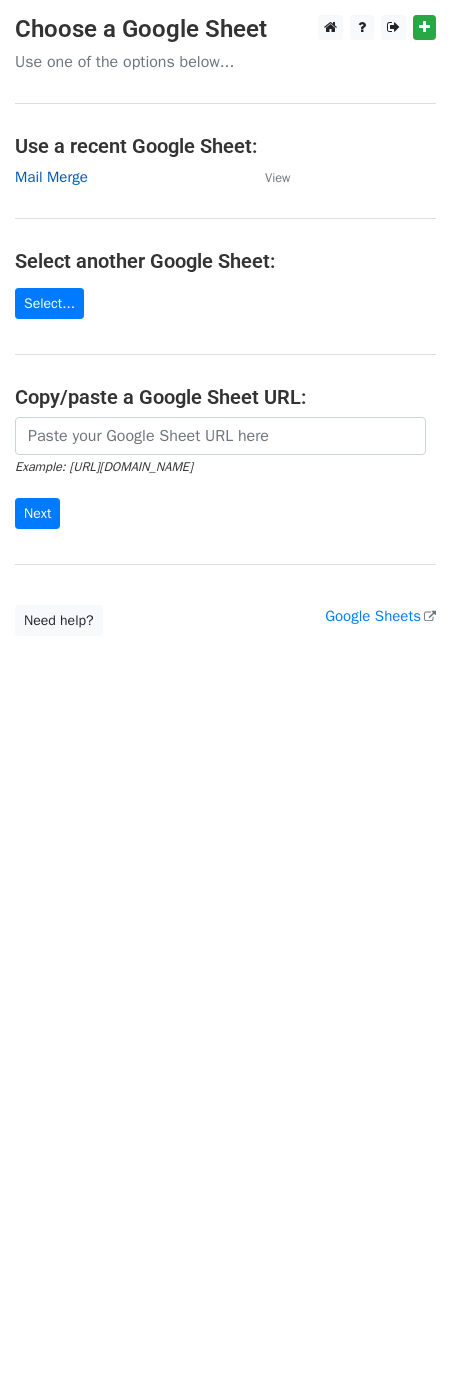 click on "Mail Merge" at bounding box center (51, 177) 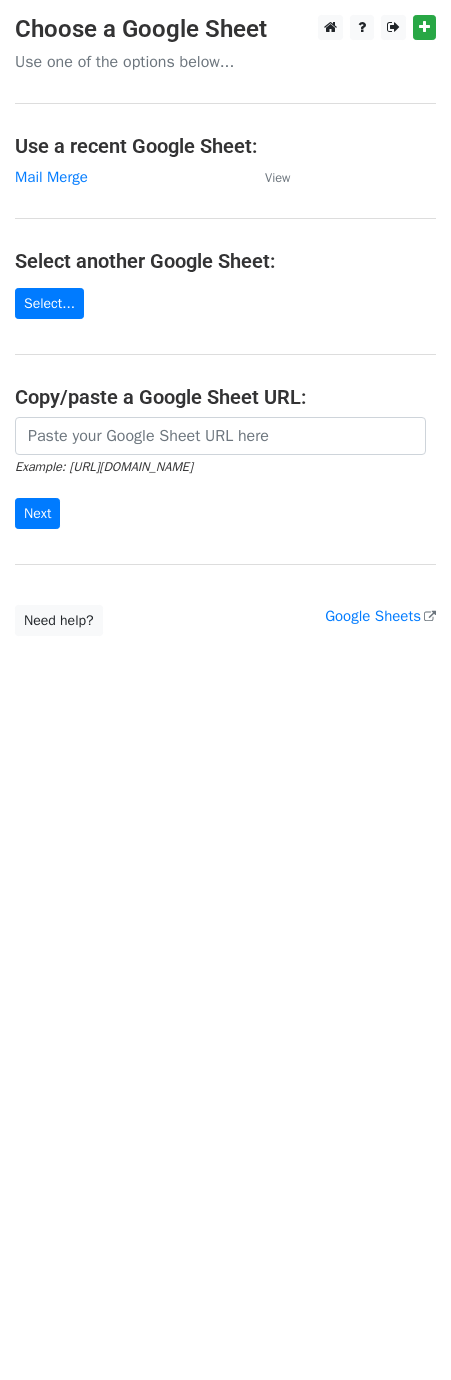 click on "Choose a Google Sheet
Use one of the options below...
Use a recent Google Sheet:
Mail Merge
View
Select another Google Sheet:
Select...
Copy/paste a Google Sheet URL:
Example:
https://docs.google.com/spreadsheets/d/abc/edit
Next
Google Sheets
Need help?
Help
×
Why do I need to copy/paste a Google Sheet URL?
Normally, MergeMail would show you a list of your Google Sheets to choose from, but because you didn't allow MergeMail access to your Google Drive, it cannot show you a list of your Google Sheets. You can read more about permissions in our  support pages .
If you'd like to see a list of your Google Sheets, you'll need to  sign out of MergeMail  and then sign back in and allow access to your Google Drive.
Are your recipients in a CSV or Excel file?
Import your CSV or Excel file into a Google Sheet  then try again.
Need help with something else?
," at bounding box center [225, 690] 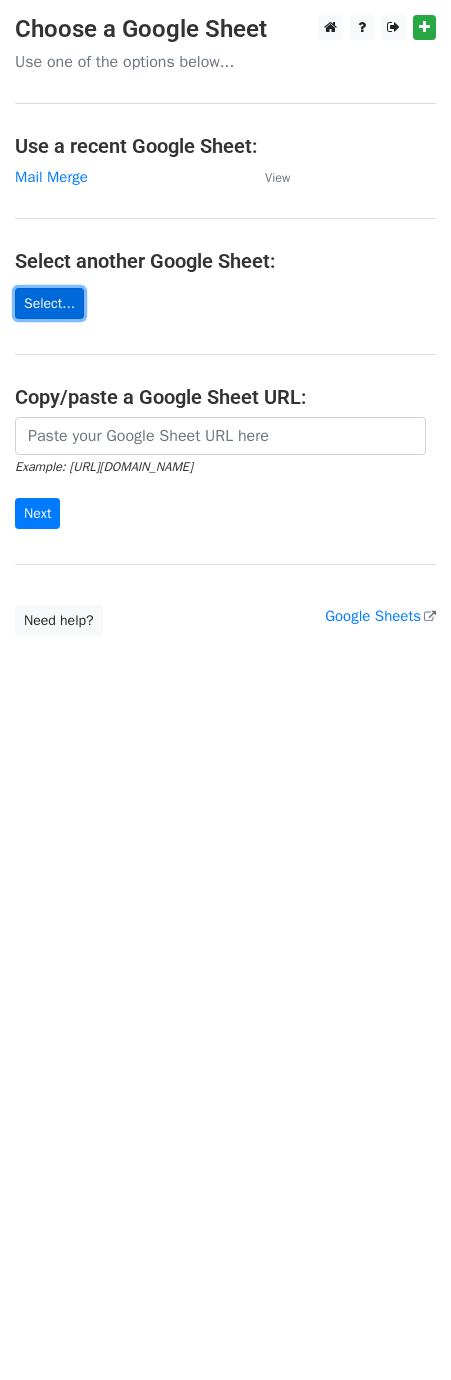 click on "Select..." at bounding box center [49, 303] 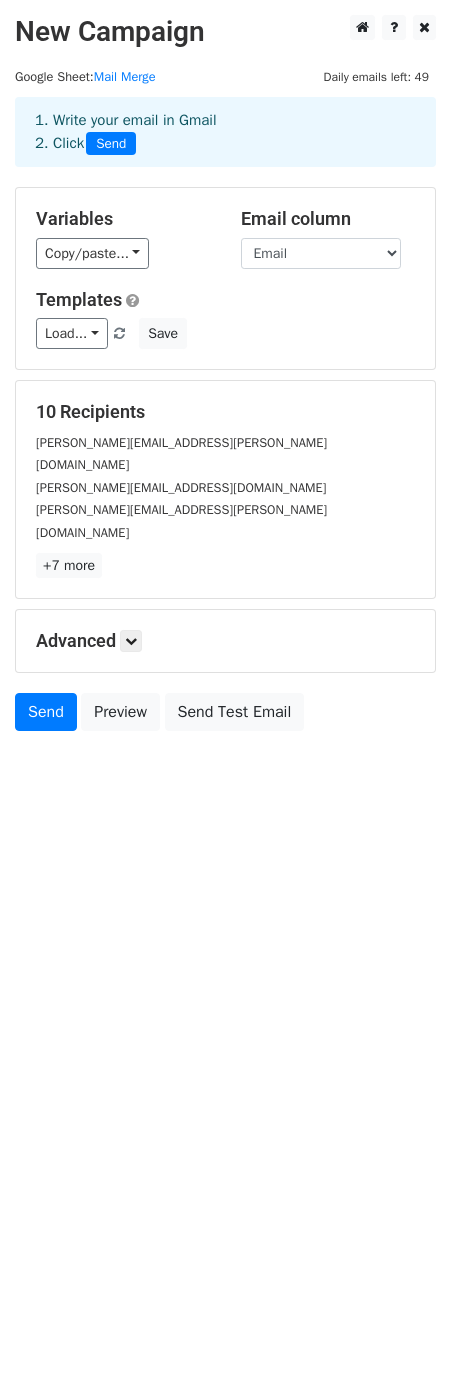 scroll, scrollTop: 0, scrollLeft: 0, axis: both 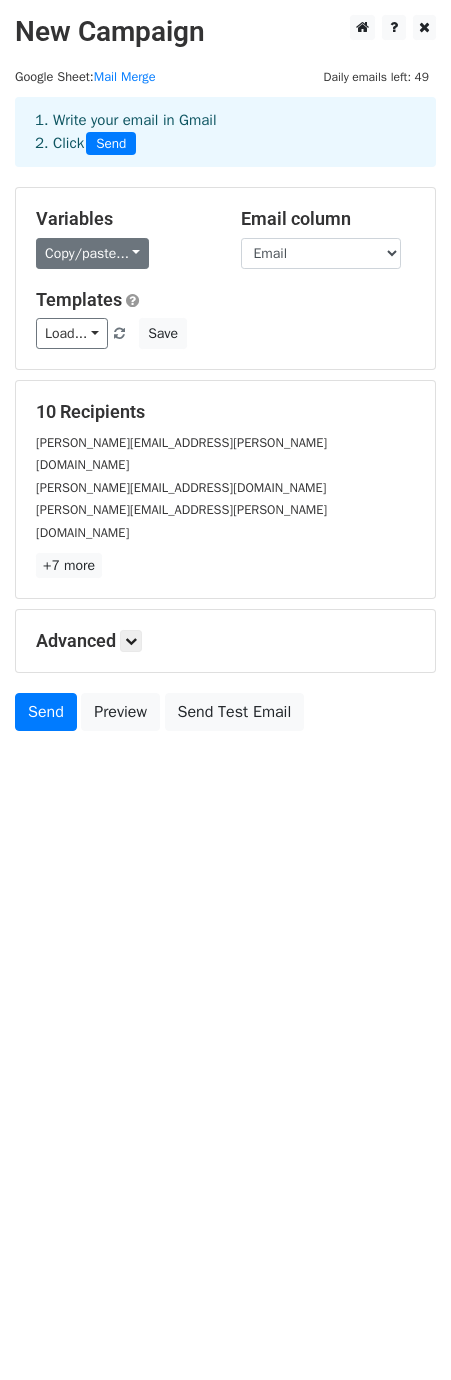 click on "Variables
Copy/paste...
{{First Name}}
{{Subject}}
{{Email}}
Email column
First Name
Subject
Email
Templates
Load...
No templates saved
Save" at bounding box center [225, 278] 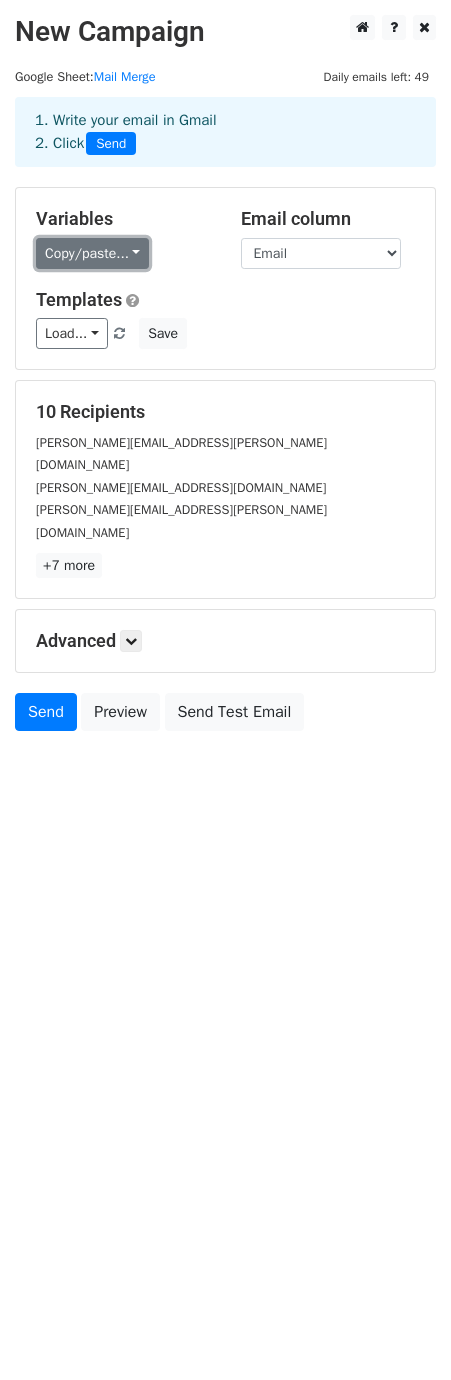 click on "Copy/paste..." at bounding box center [92, 253] 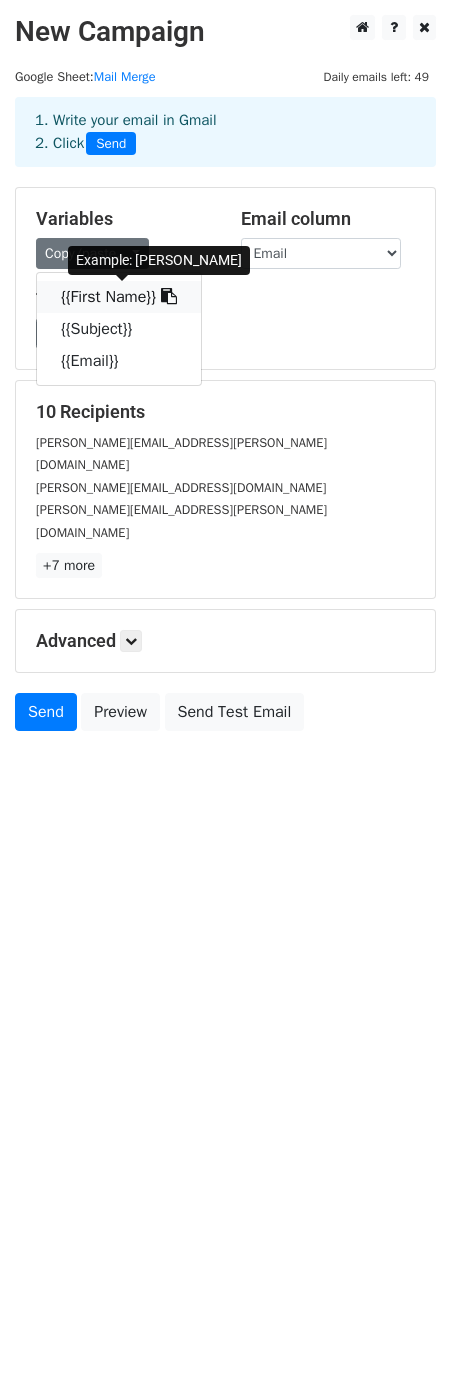 click on "{{First Name}}" at bounding box center (119, 297) 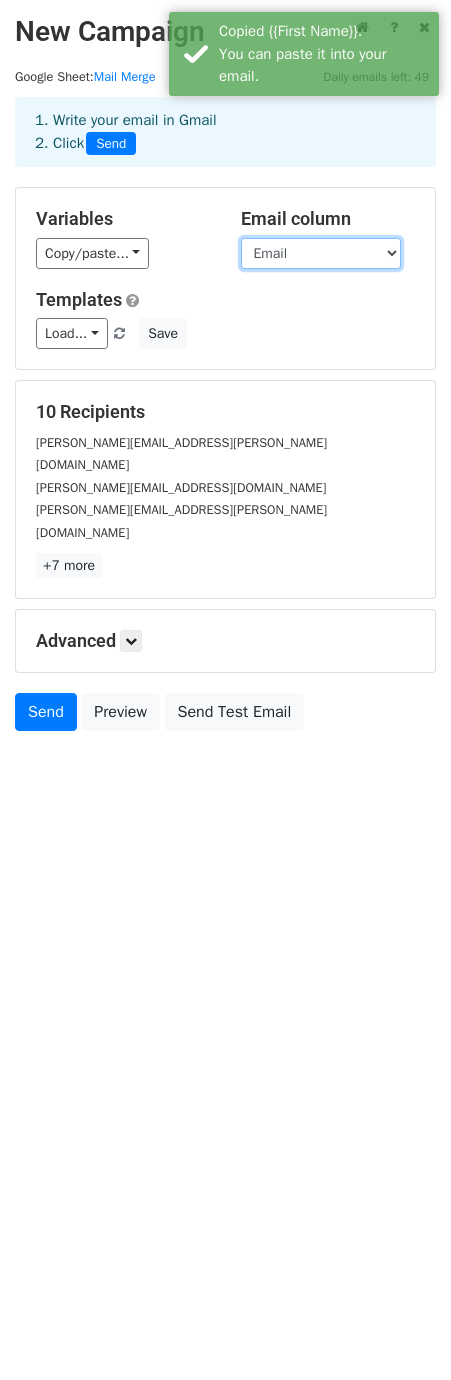 click on "First Name
Subject
Email" at bounding box center [321, 253] 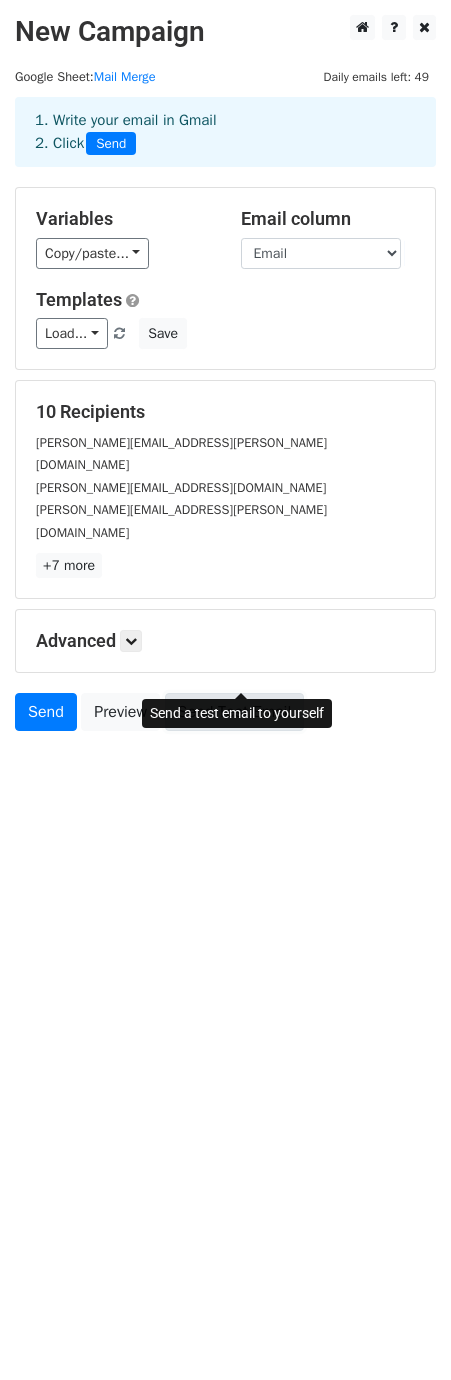 click on "Send Test Email" at bounding box center [235, 712] 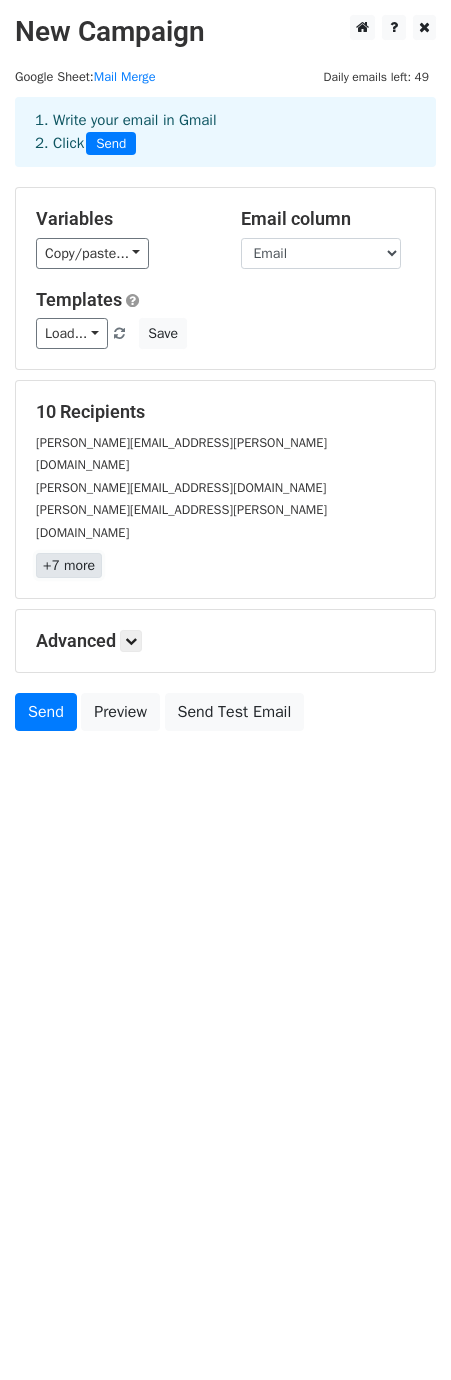 click on "+7 more" at bounding box center [69, 565] 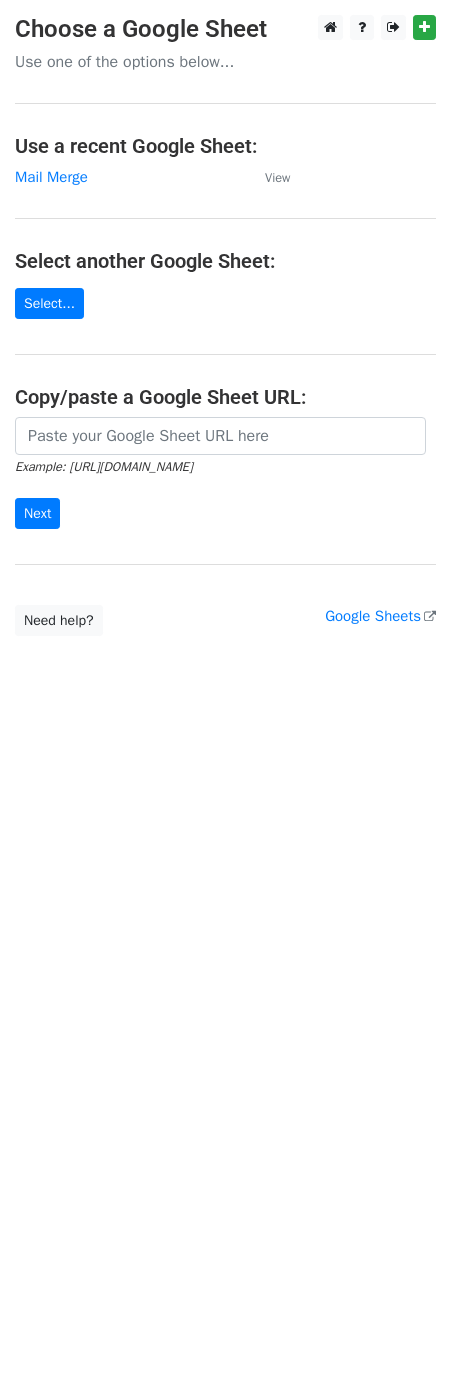 scroll, scrollTop: 0, scrollLeft: 0, axis: both 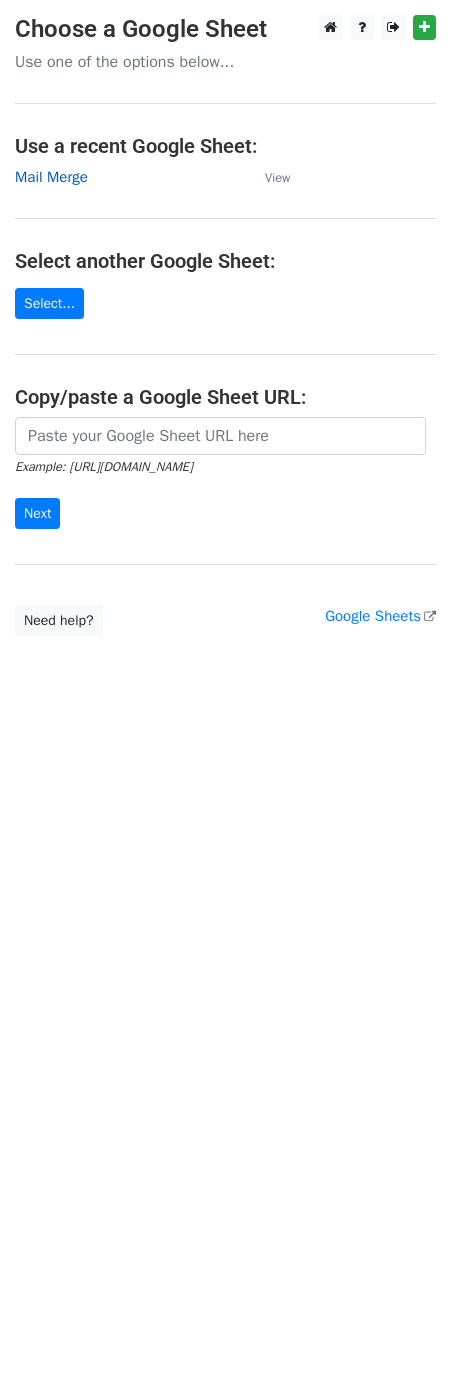 click on "Mail Merge" at bounding box center (51, 177) 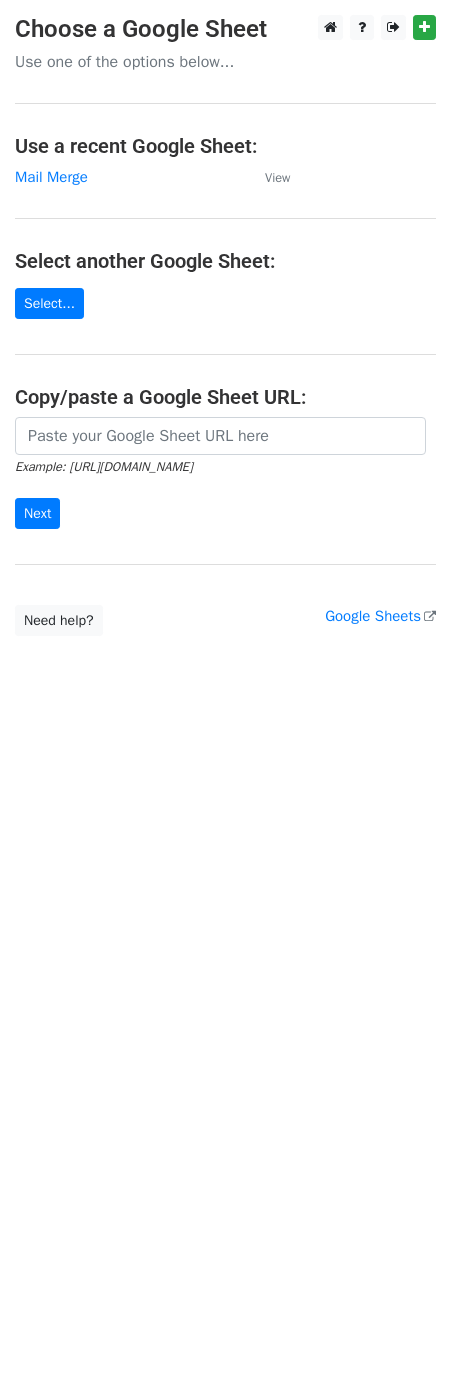 scroll, scrollTop: 0, scrollLeft: 0, axis: both 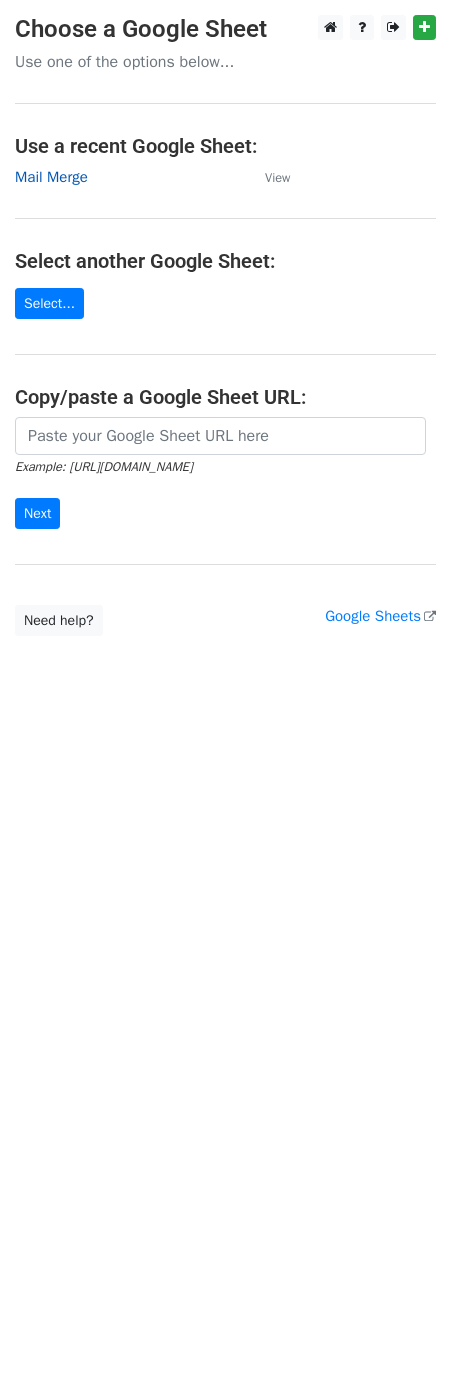 click on "Mail Merge" at bounding box center [51, 177] 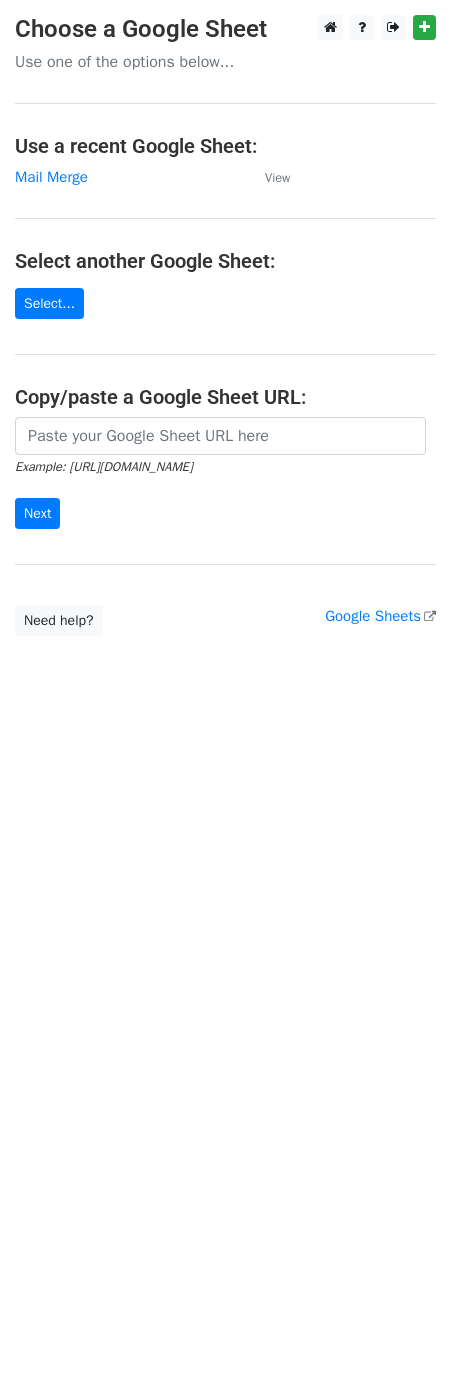 scroll, scrollTop: 0, scrollLeft: 0, axis: both 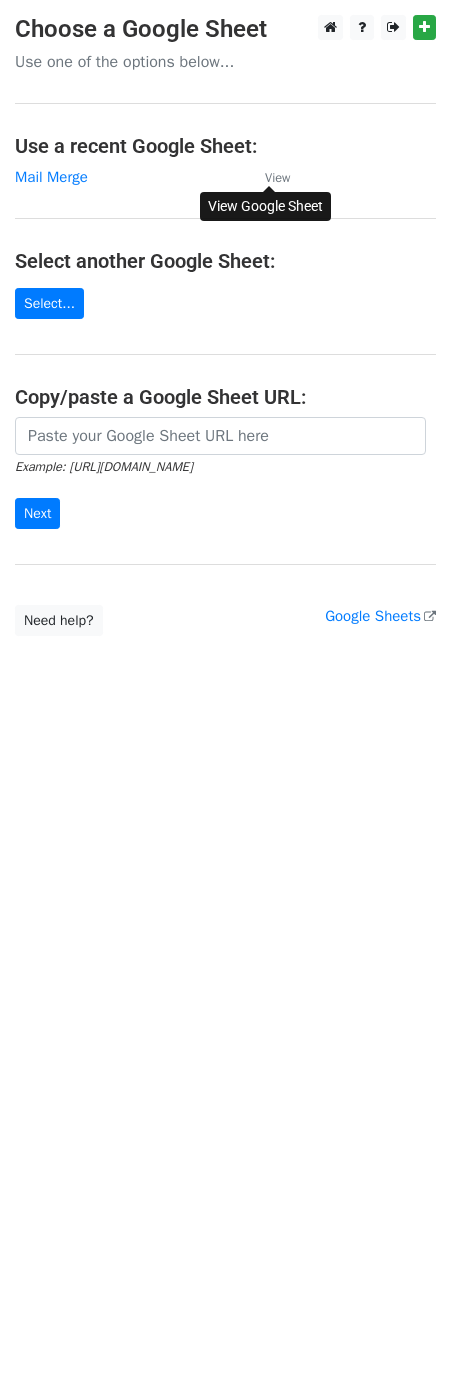 click on "View" at bounding box center [277, 178] 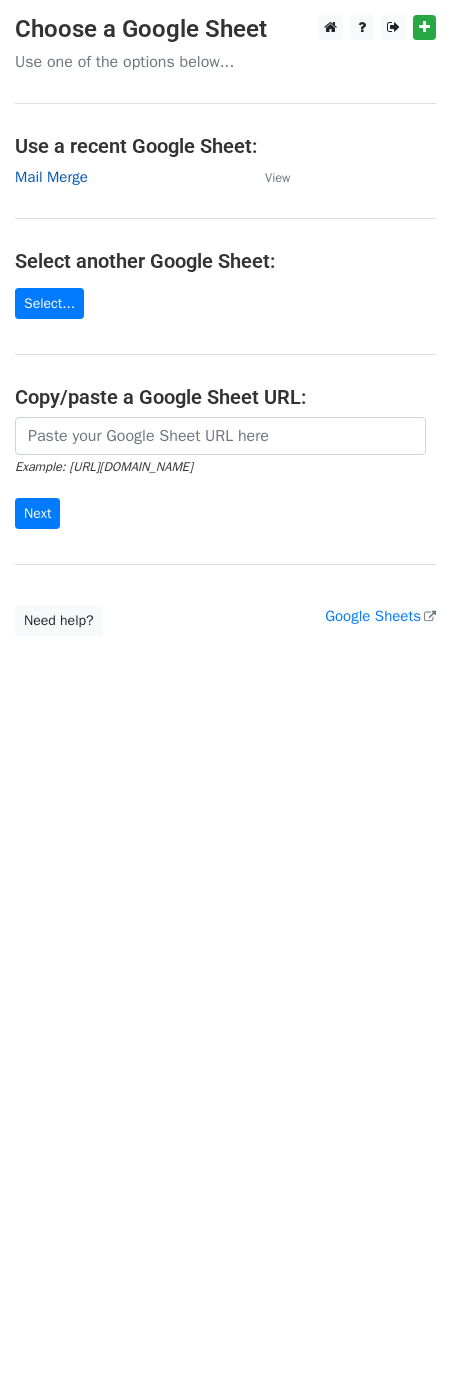 click on "Mail Merge" at bounding box center [51, 177] 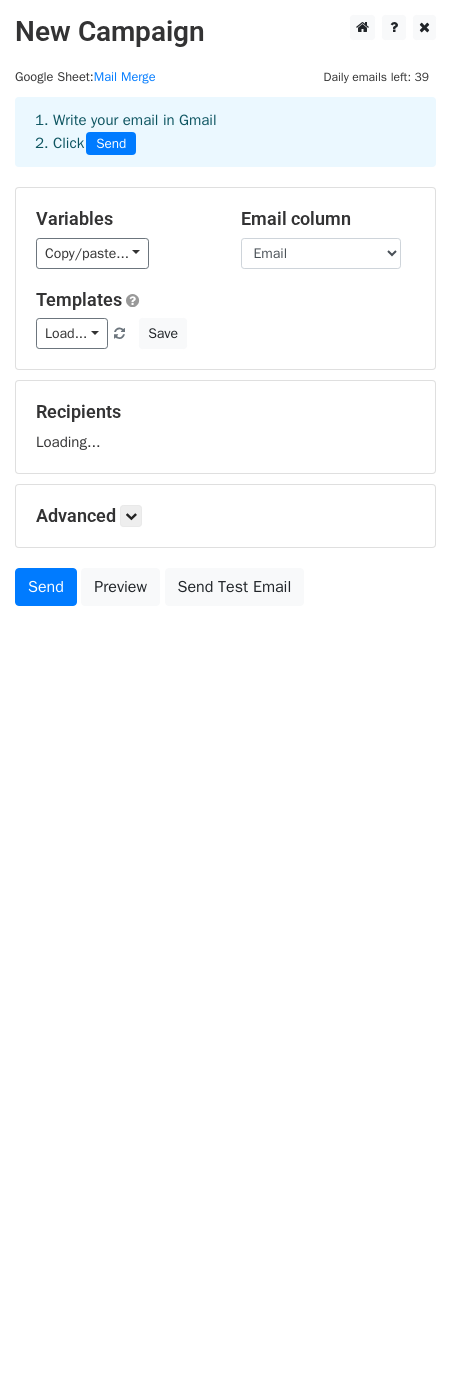 scroll, scrollTop: 0, scrollLeft: 0, axis: both 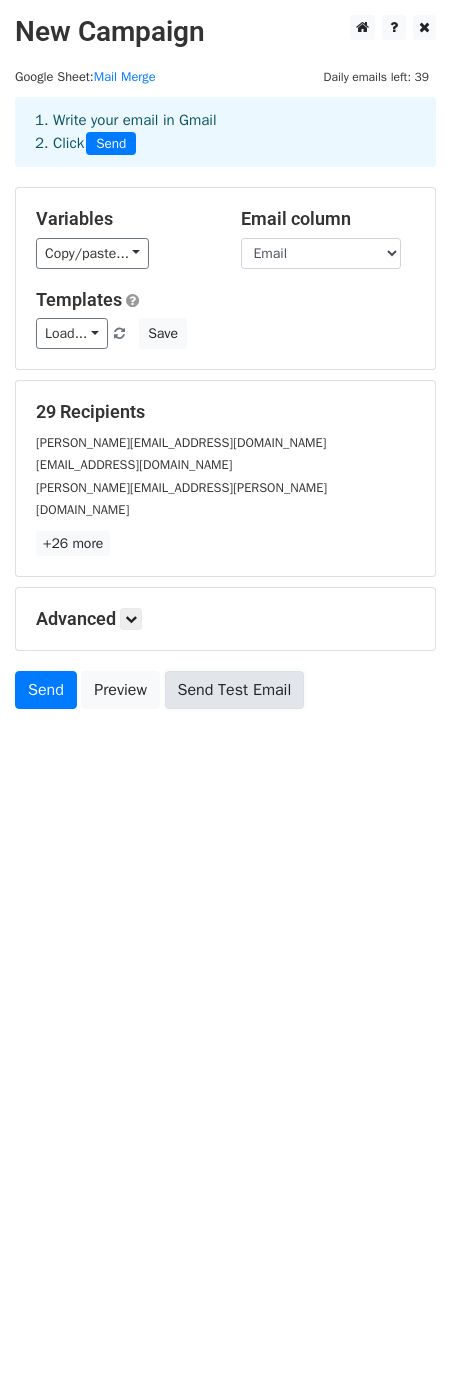 click on "Send Test Email" at bounding box center [235, 690] 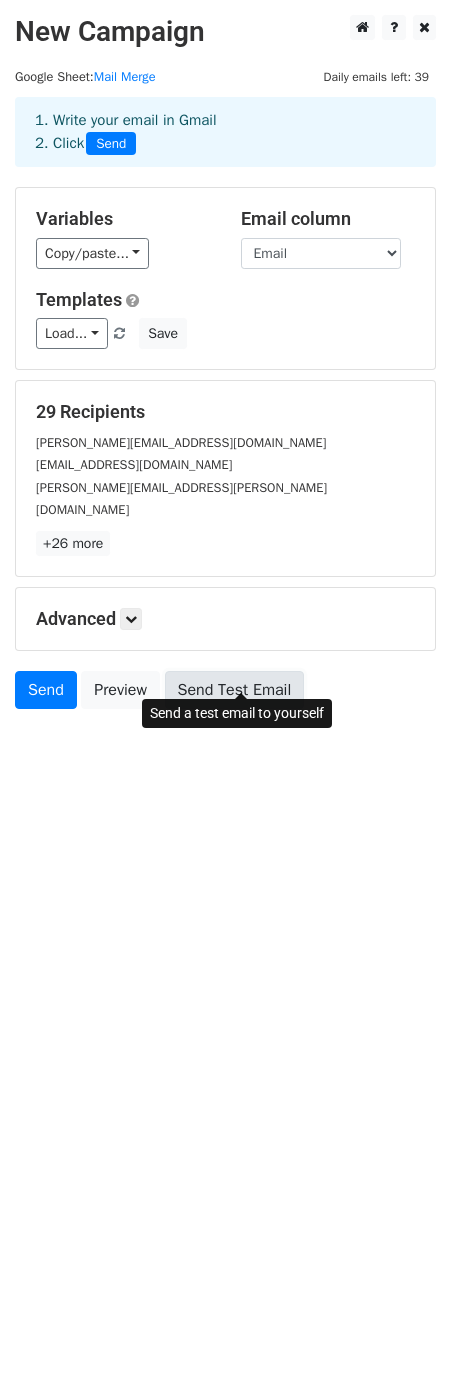 click on "Send Test Email" at bounding box center [235, 690] 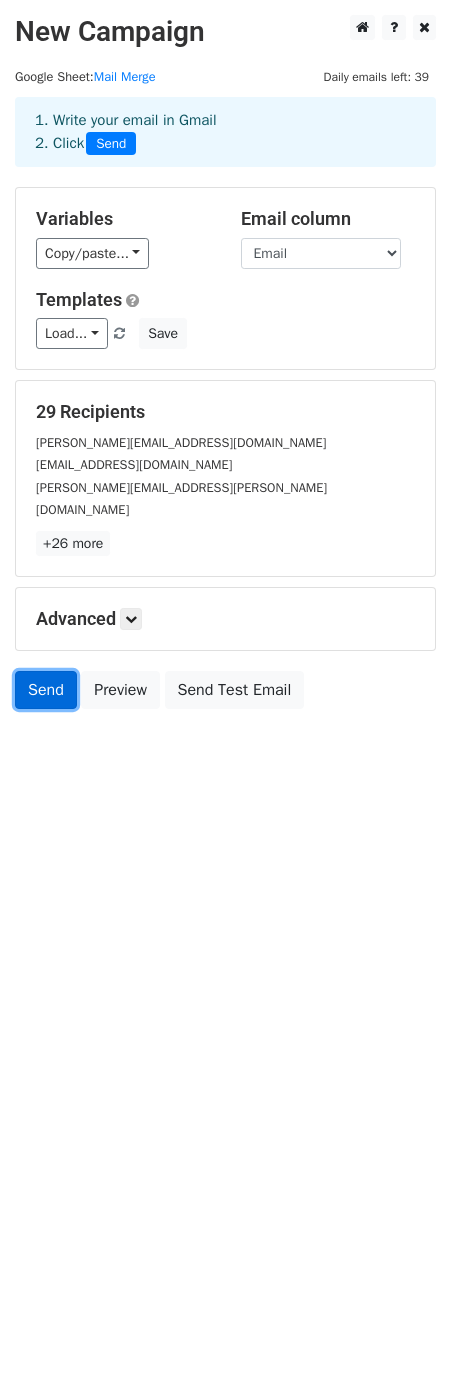 click on "Send" at bounding box center [46, 690] 